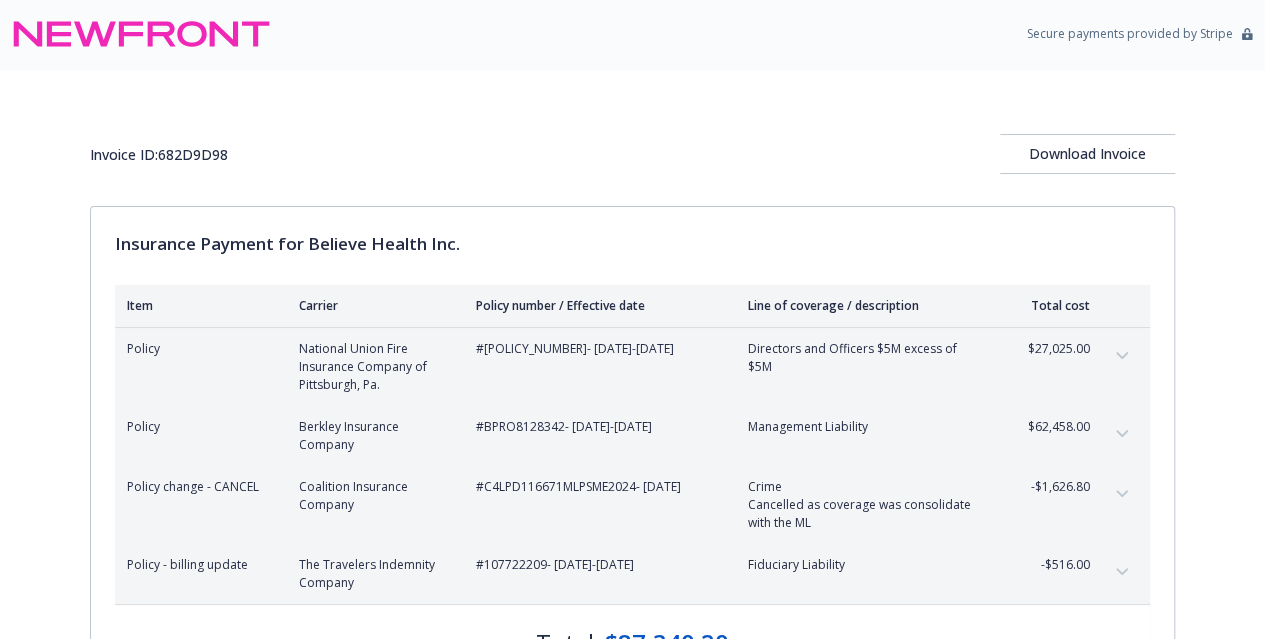 scroll, scrollTop: 1, scrollLeft: 0, axis: vertical 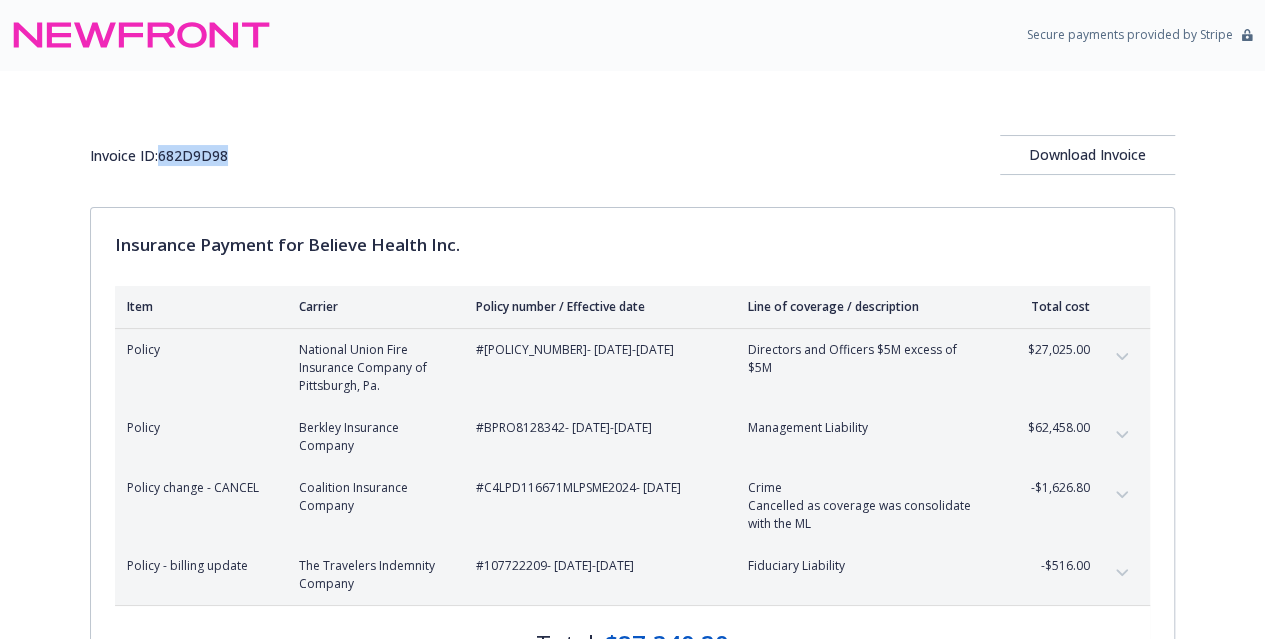 drag, startPoint x: 241, startPoint y: 153, endPoint x: 165, endPoint y: 159, distance: 76.23647 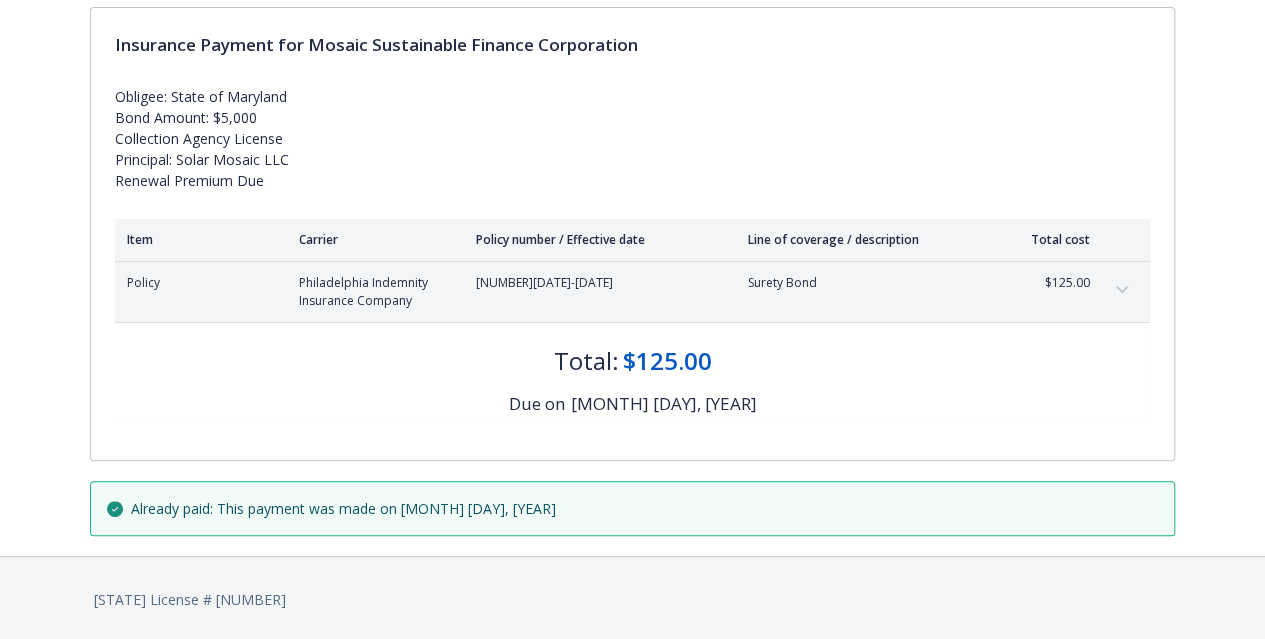 scroll, scrollTop: 201, scrollLeft: 0, axis: vertical 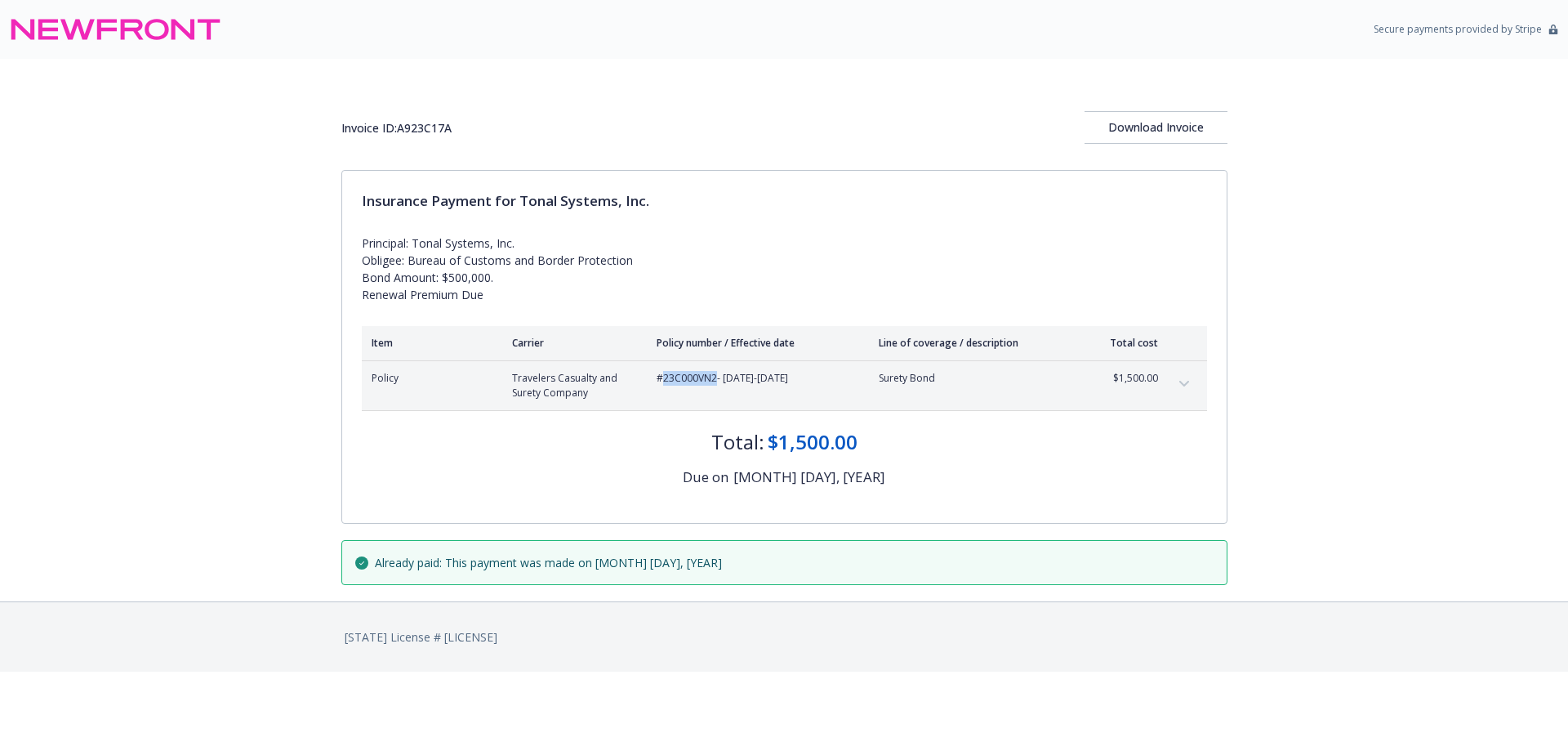 drag, startPoint x: 715, startPoint y: 380, endPoint x: 663, endPoint y: 374, distance: 52.345009 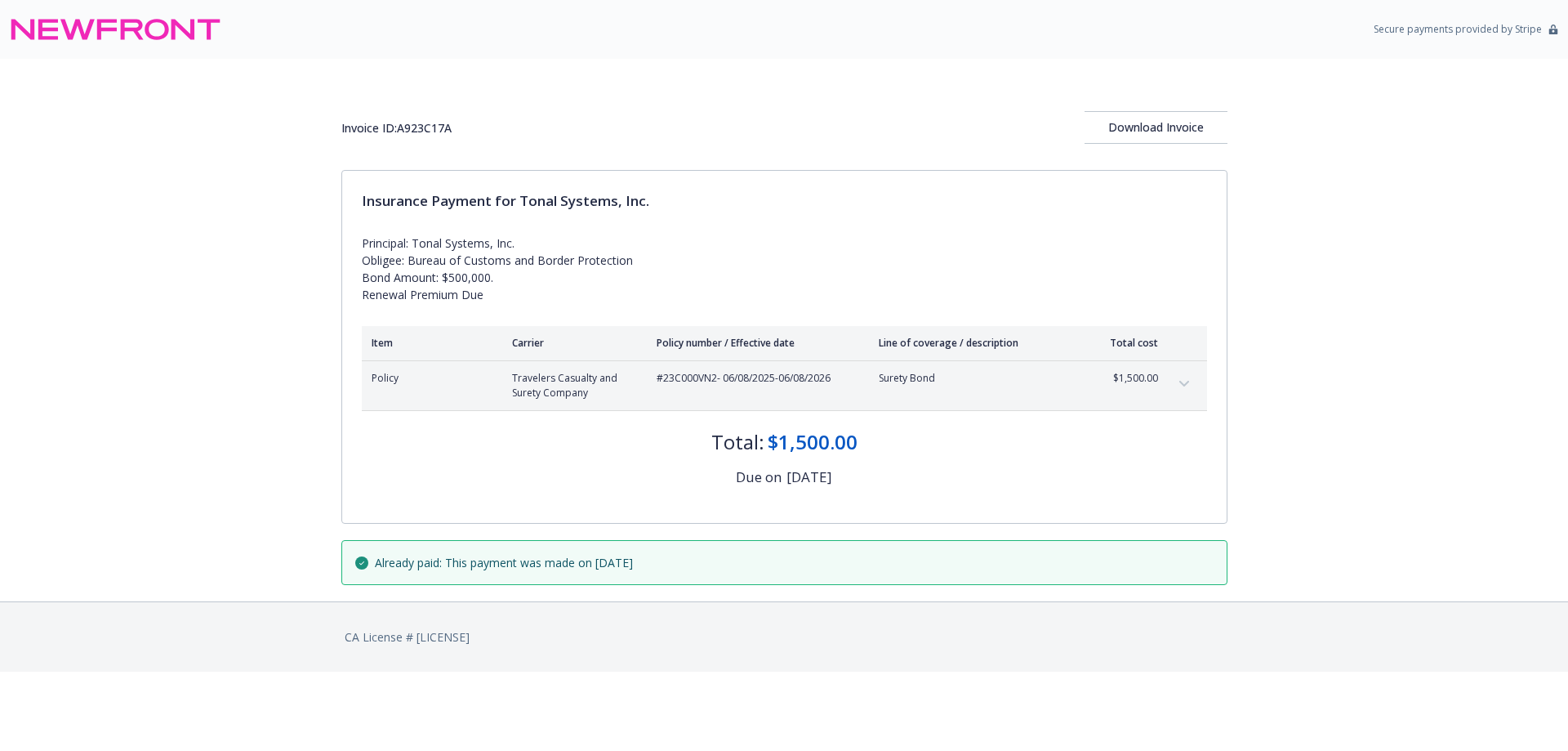 scroll, scrollTop: 0, scrollLeft: 0, axis: both 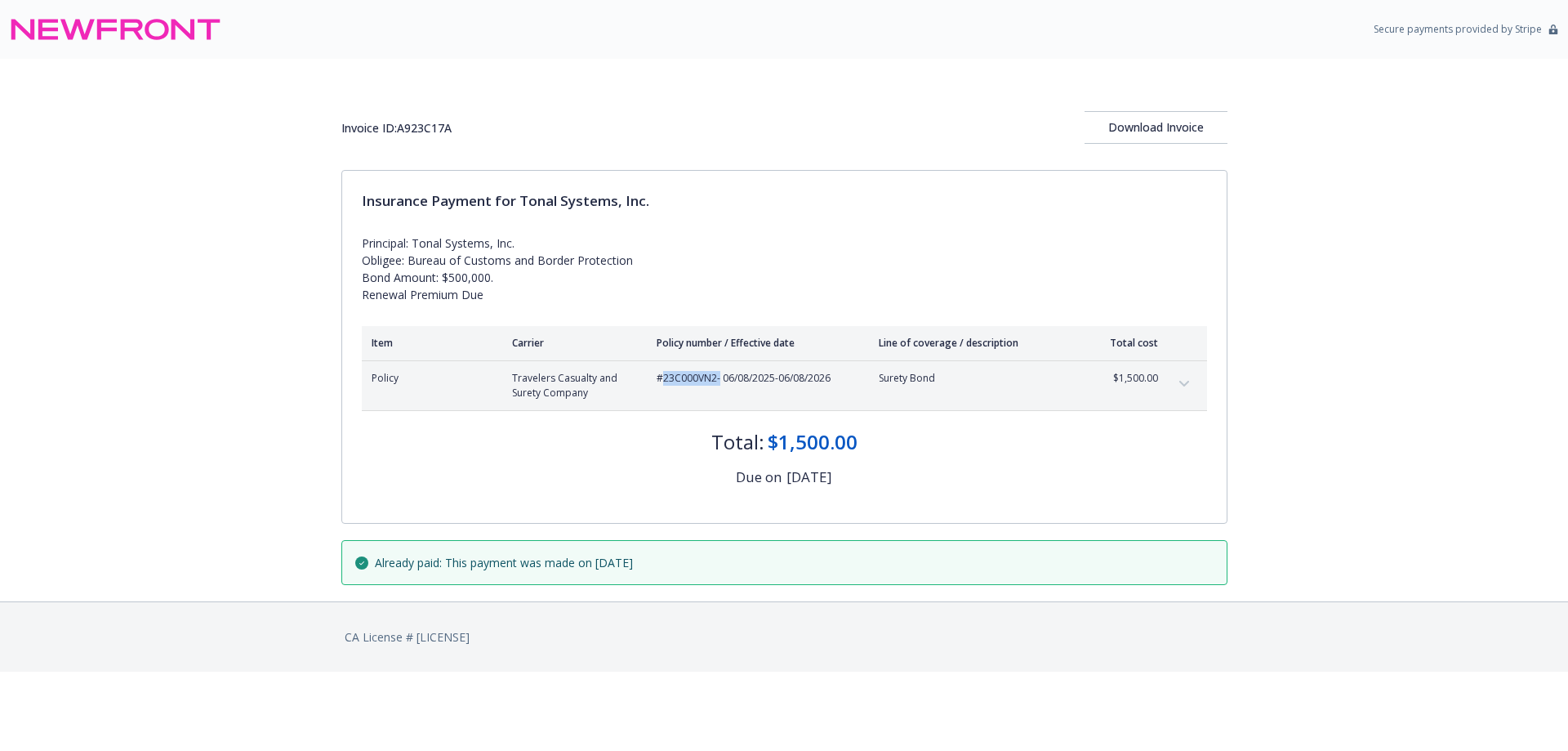 drag, startPoint x: 719, startPoint y: 376, endPoint x: 664, endPoint y: 379, distance: 55.081757 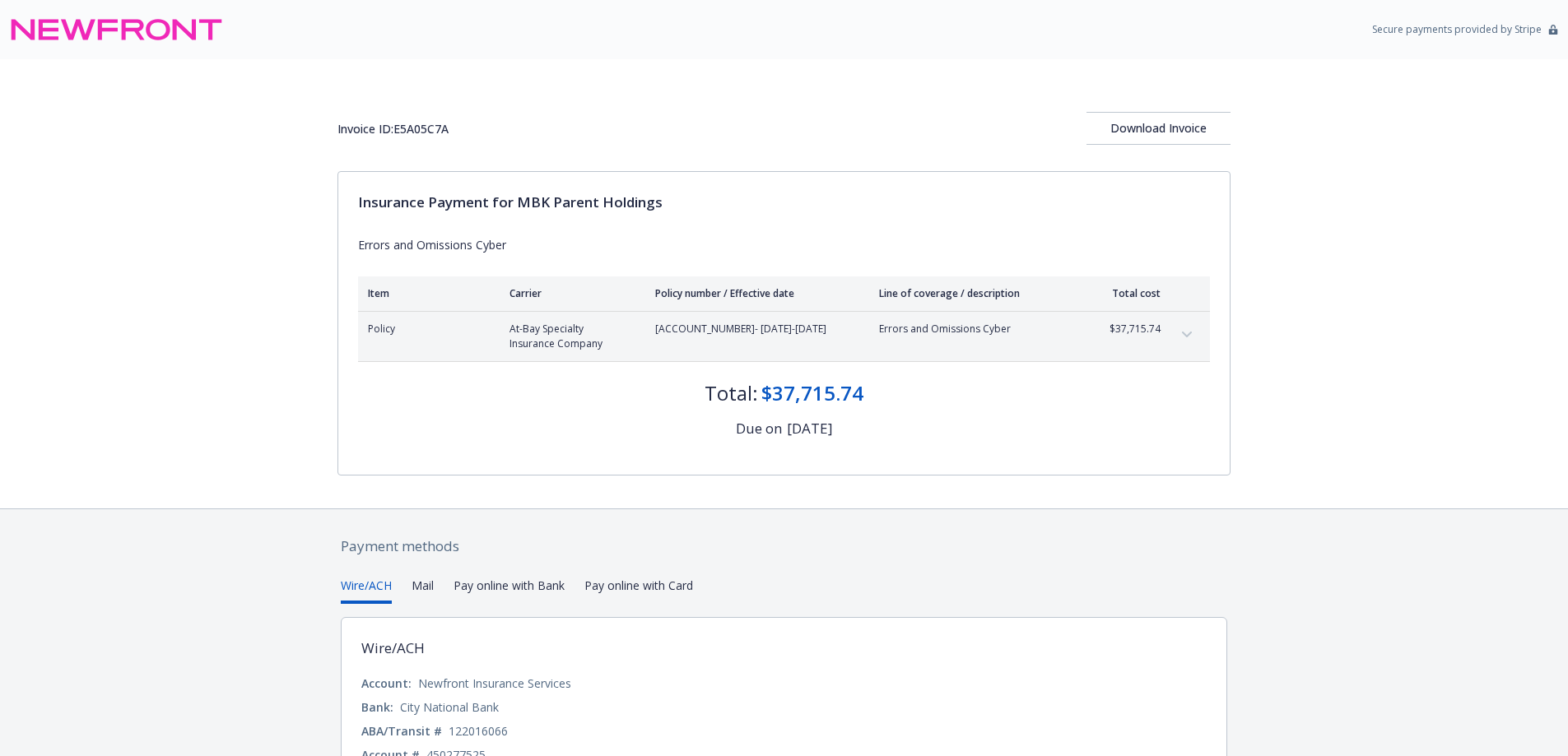 scroll, scrollTop: 0, scrollLeft: 0, axis: both 